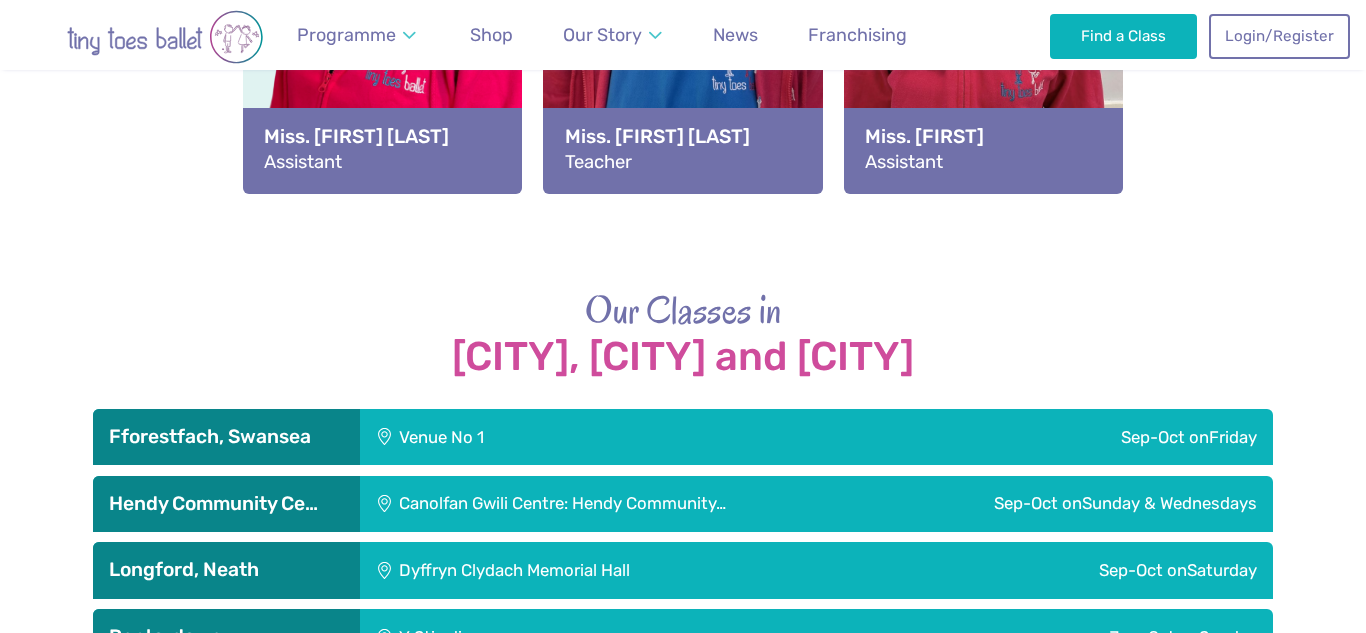 scroll, scrollTop: 0, scrollLeft: 0, axis: both 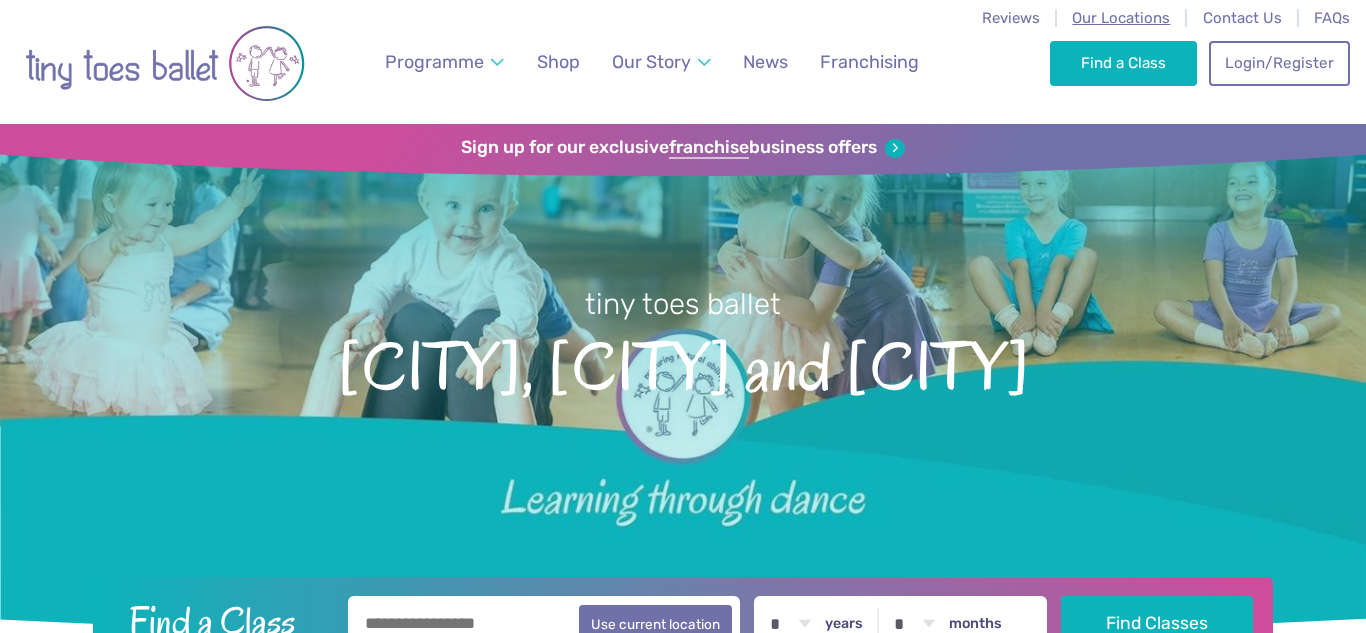 click on "Our Locations" at bounding box center [1121, 18] 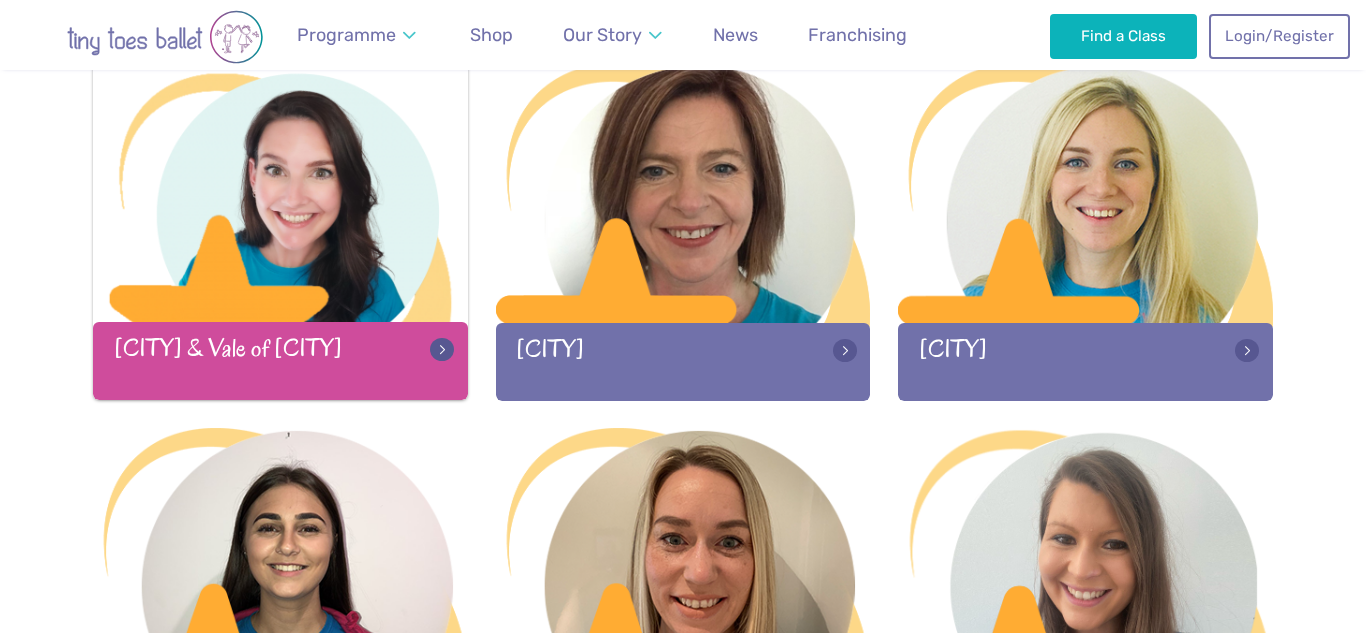 scroll, scrollTop: 675, scrollLeft: 0, axis: vertical 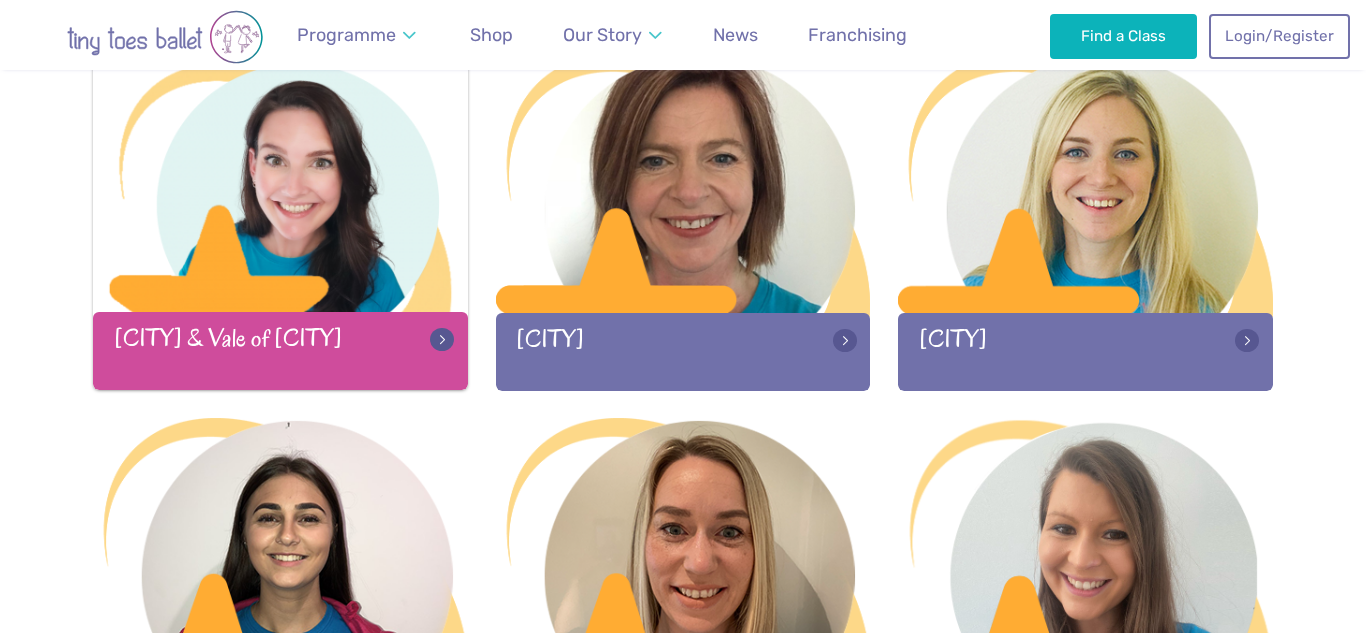 click at bounding box center (280, 184) 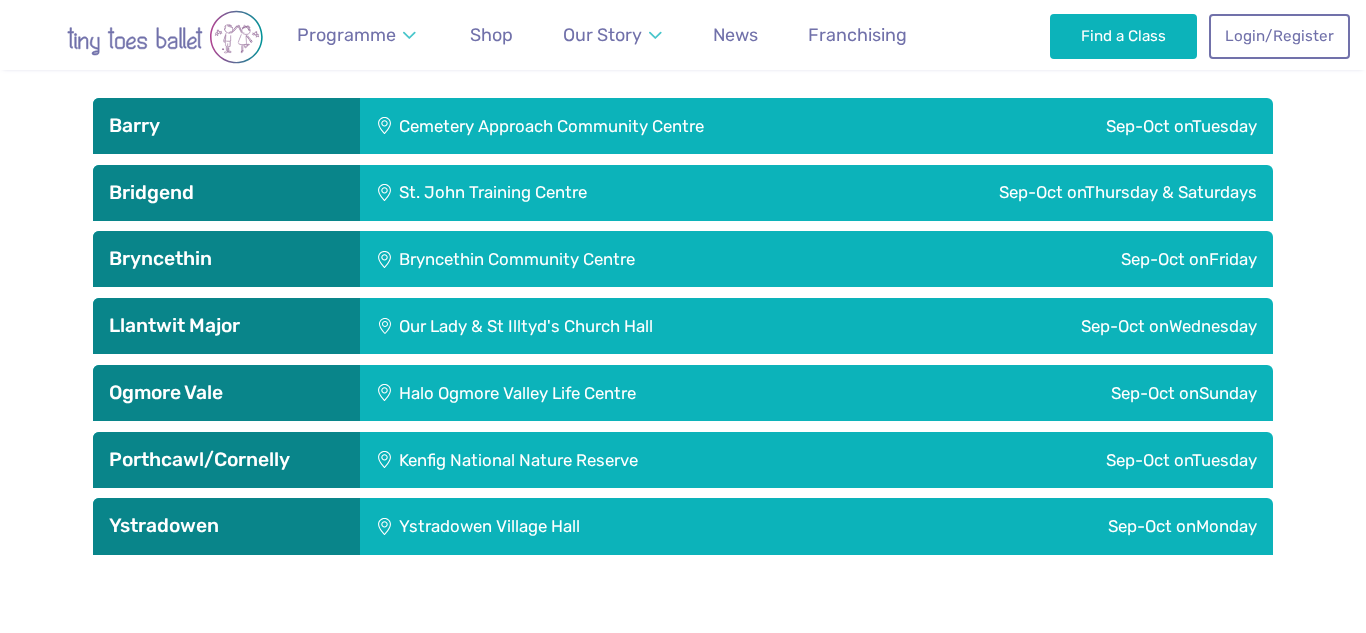 scroll, scrollTop: 2802, scrollLeft: 0, axis: vertical 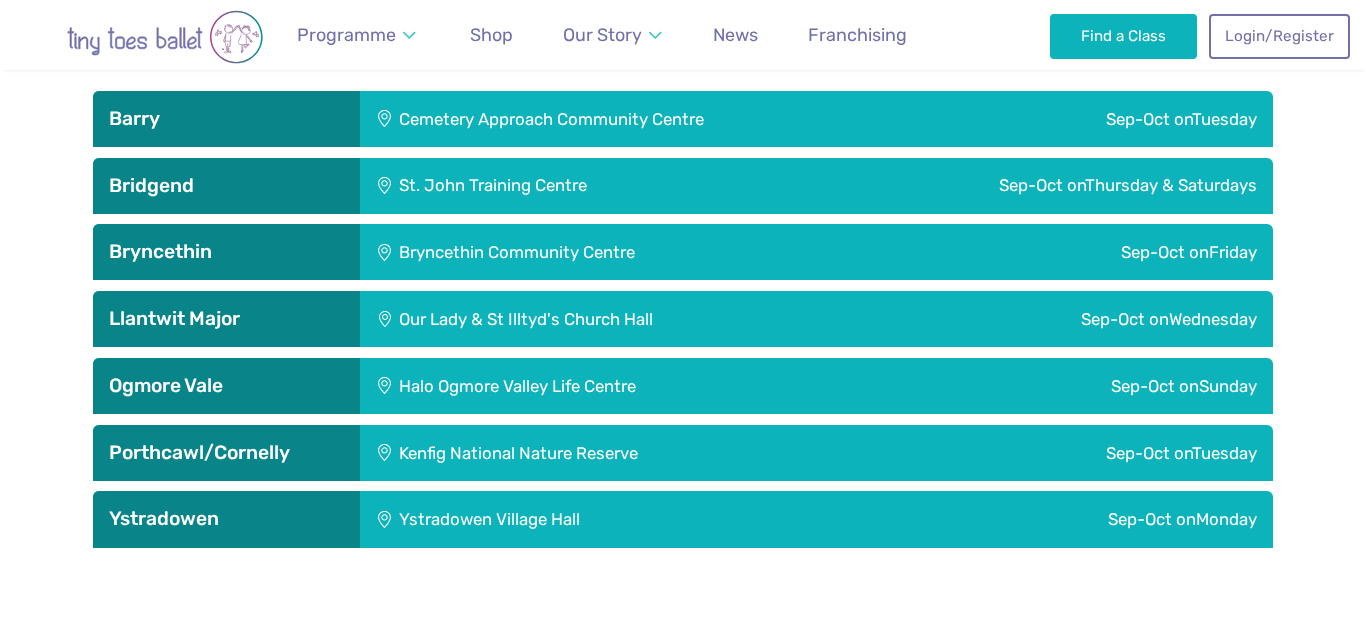 click on "Bridgend" at bounding box center (226, 186) 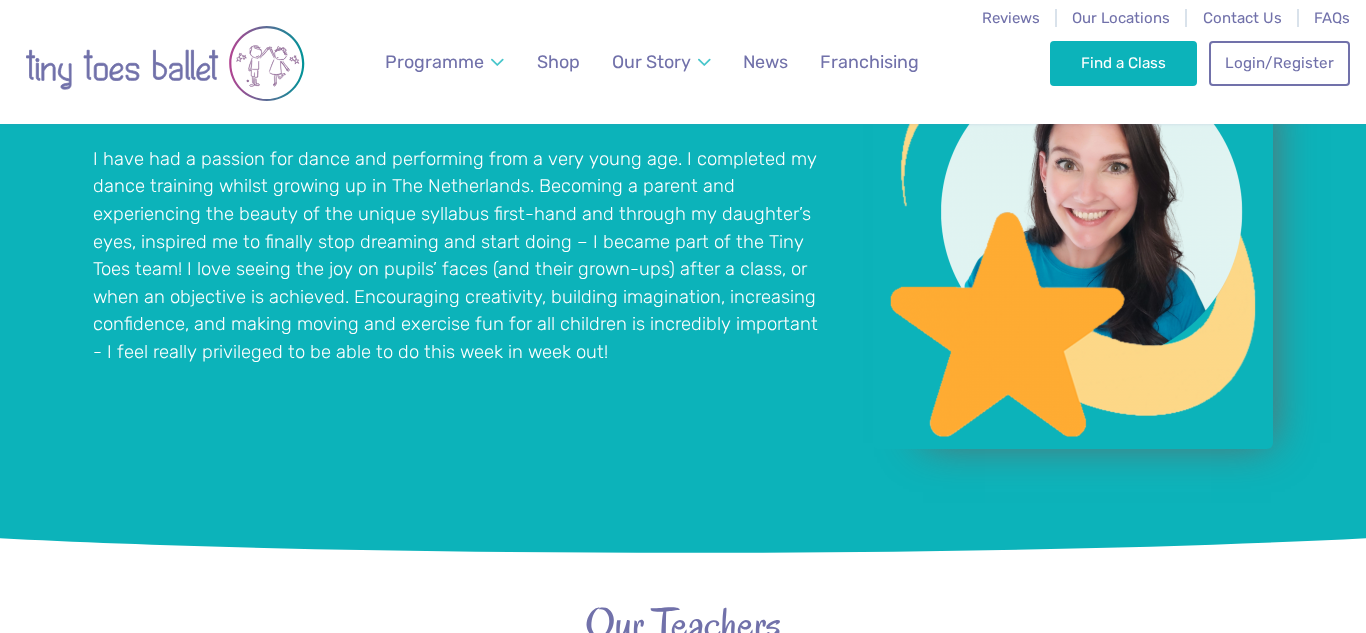 scroll, scrollTop: 0, scrollLeft: 0, axis: both 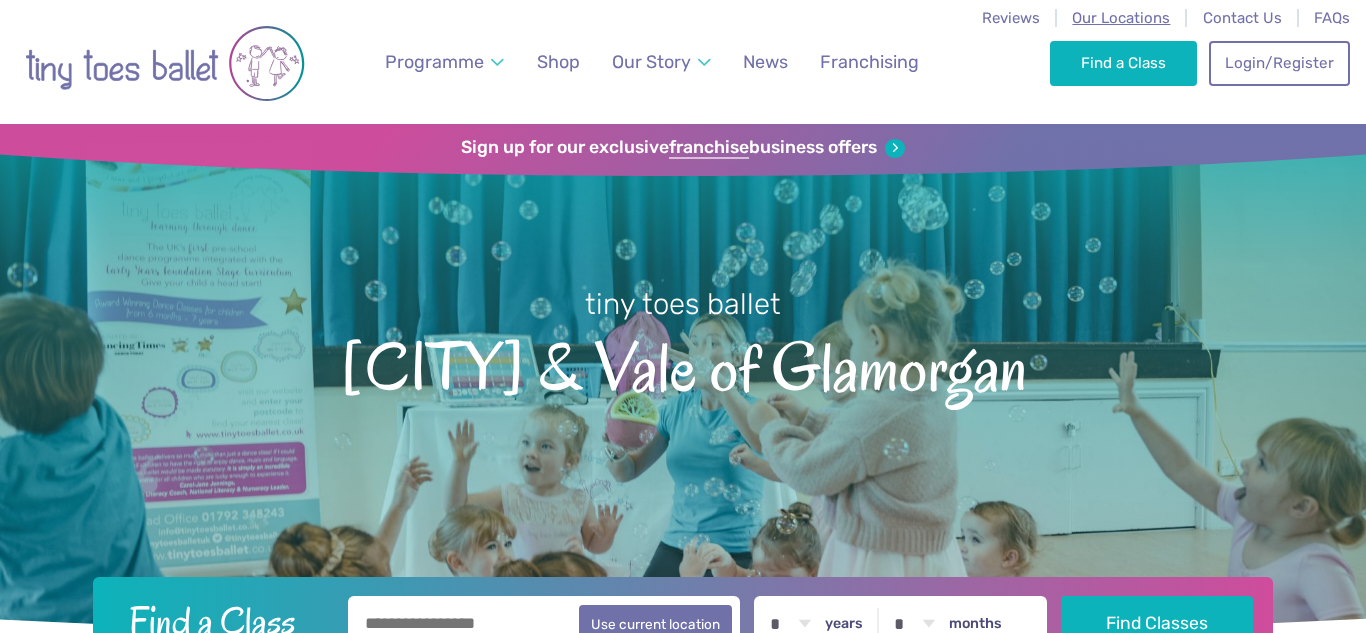 click on "Our Locations" at bounding box center (1121, 18) 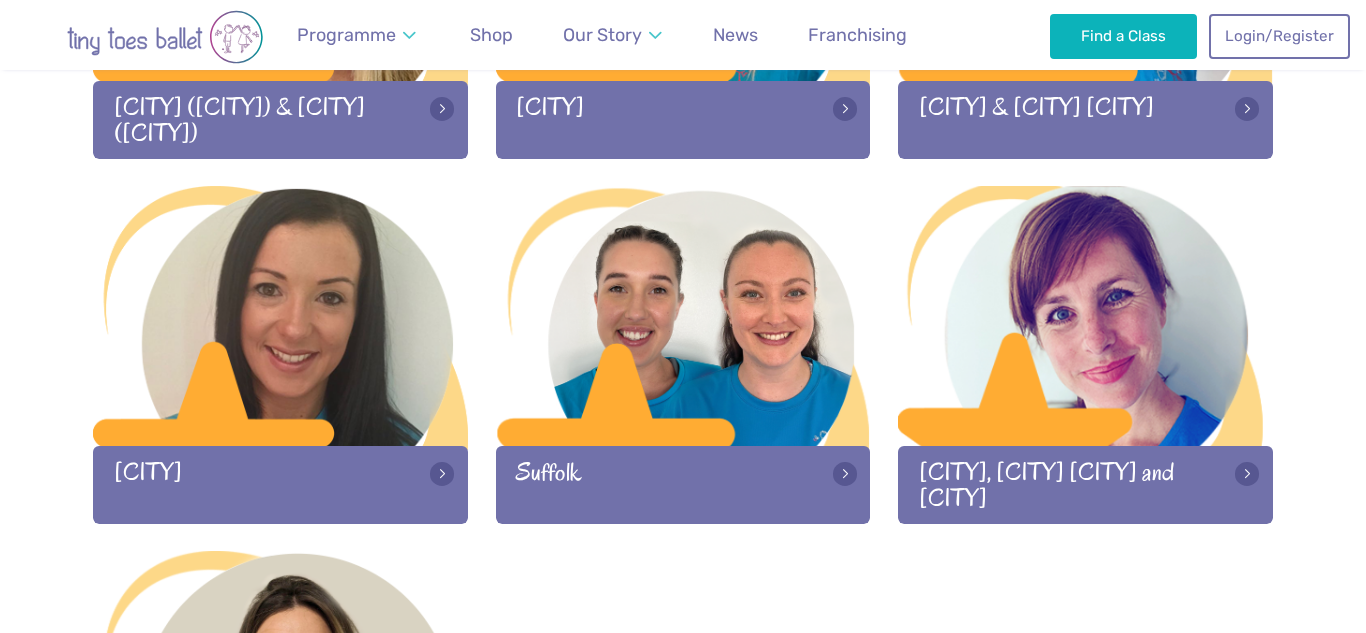 scroll, scrollTop: 2747, scrollLeft: 0, axis: vertical 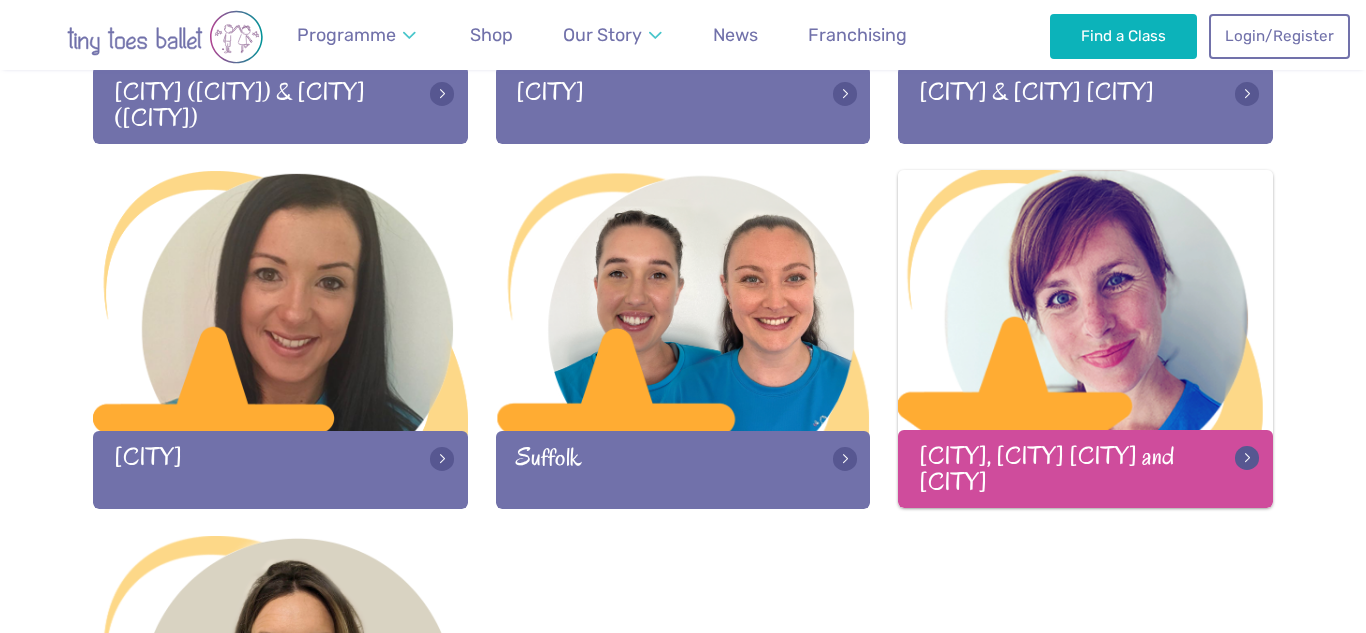 click at bounding box center [1085, 302] 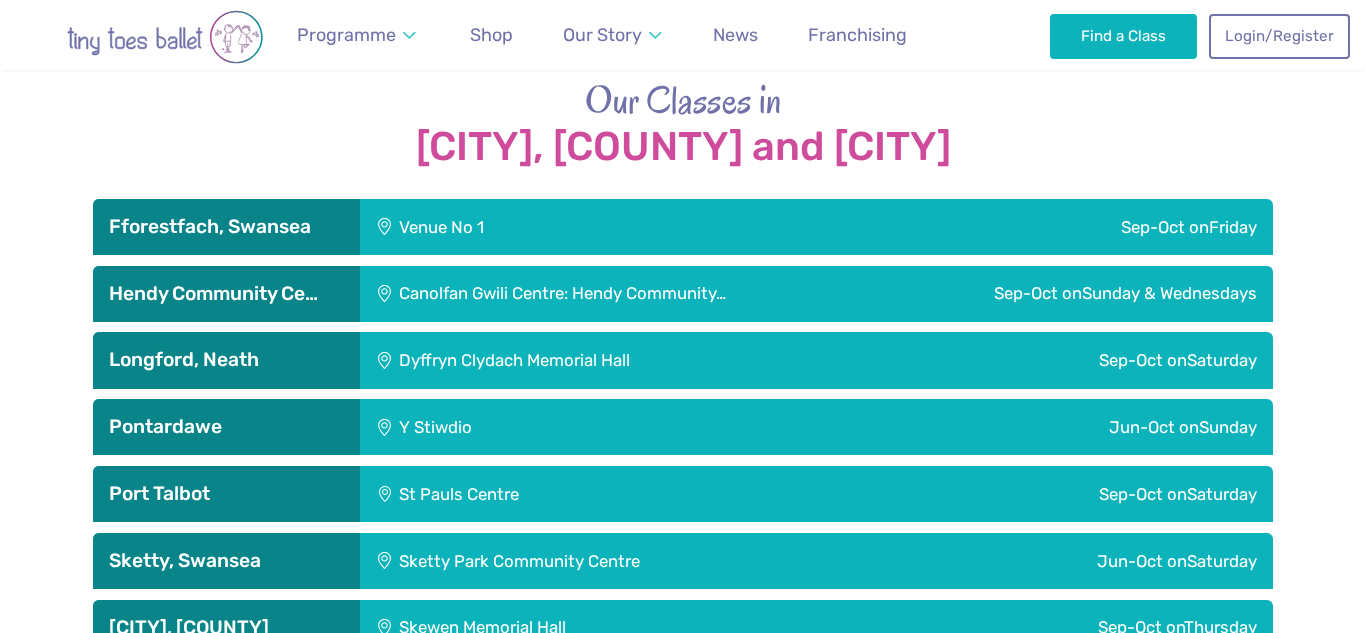 scroll, scrollTop: 3266, scrollLeft: 0, axis: vertical 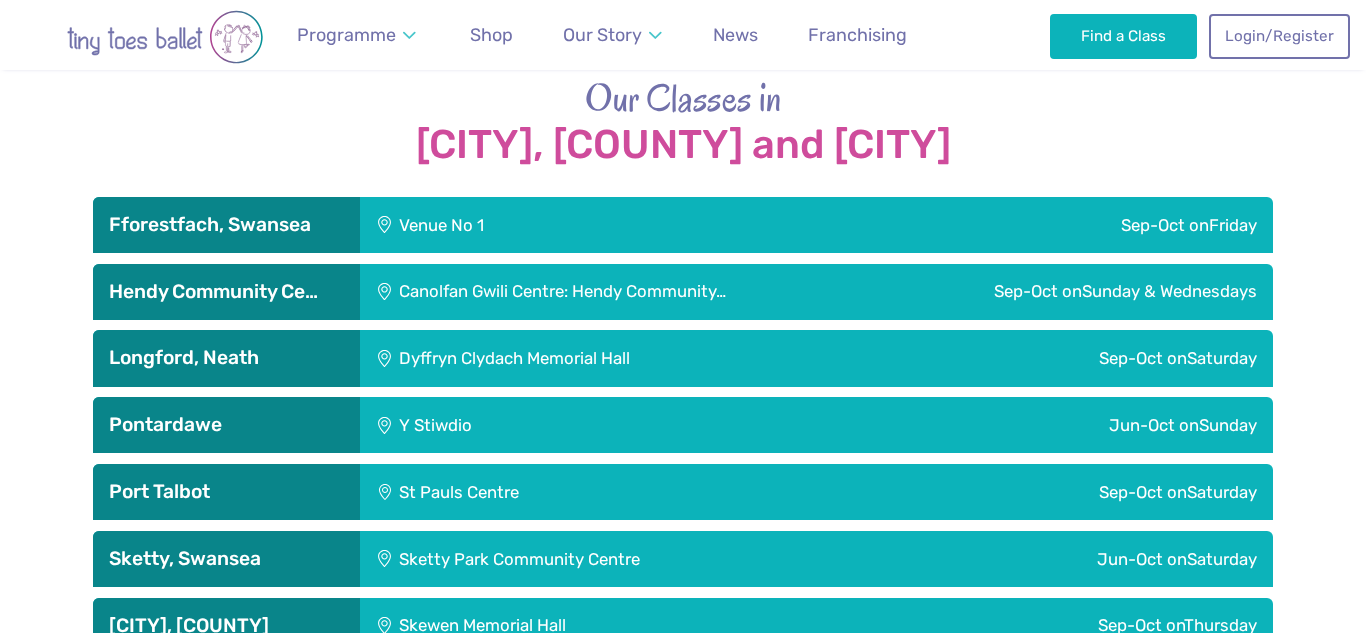 click on "Fforestfach, Swansea" at bounding box center [226, 225] 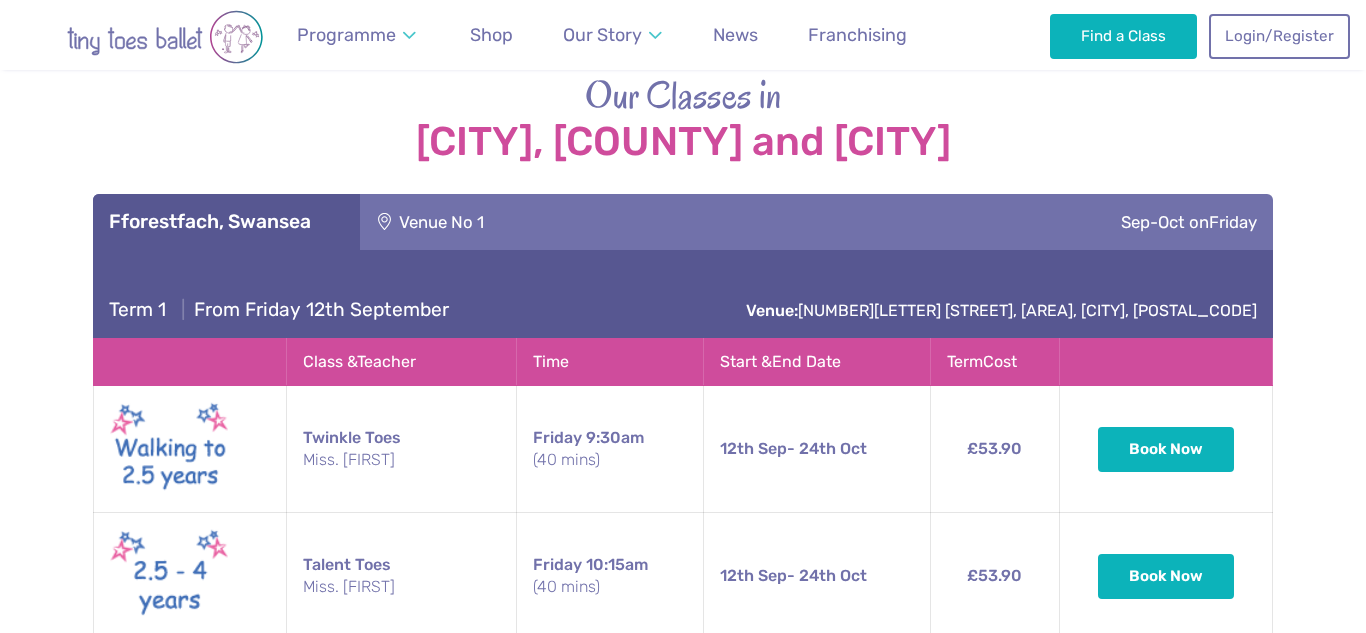 scroll, scrollTop: 3247, scrollLeft: 0, axis: vertical 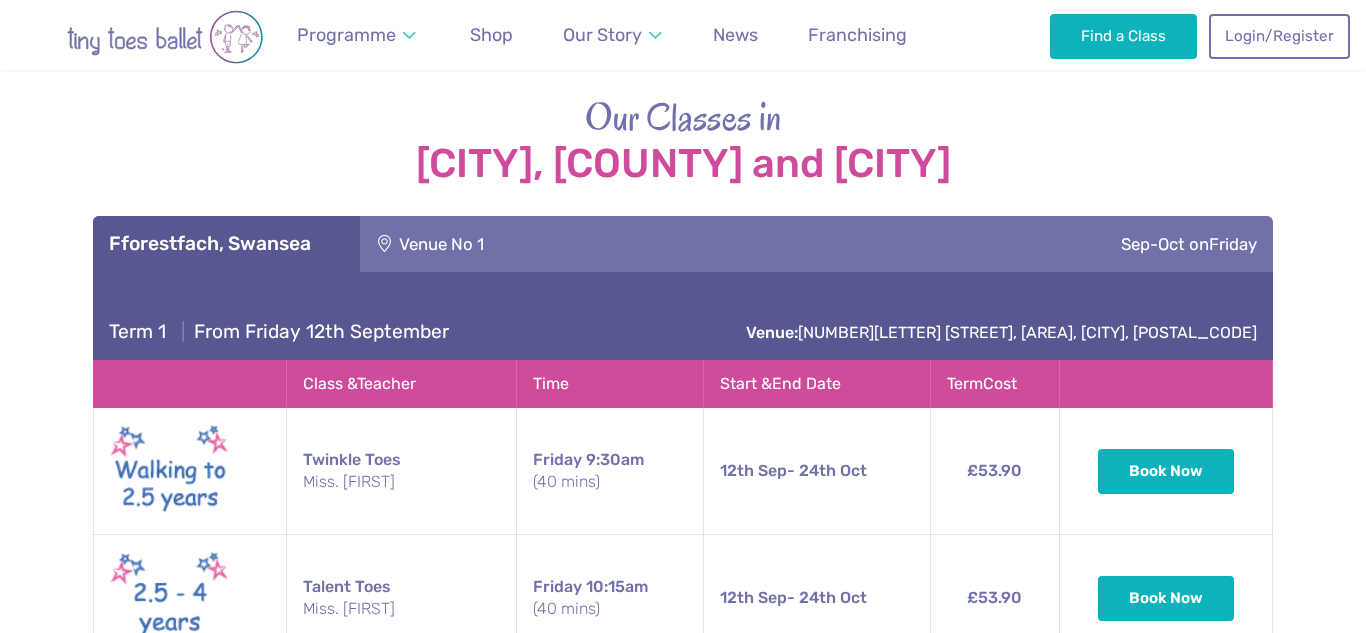 click on "Fforestfach, Swansea" at bounding box center (226, 244) 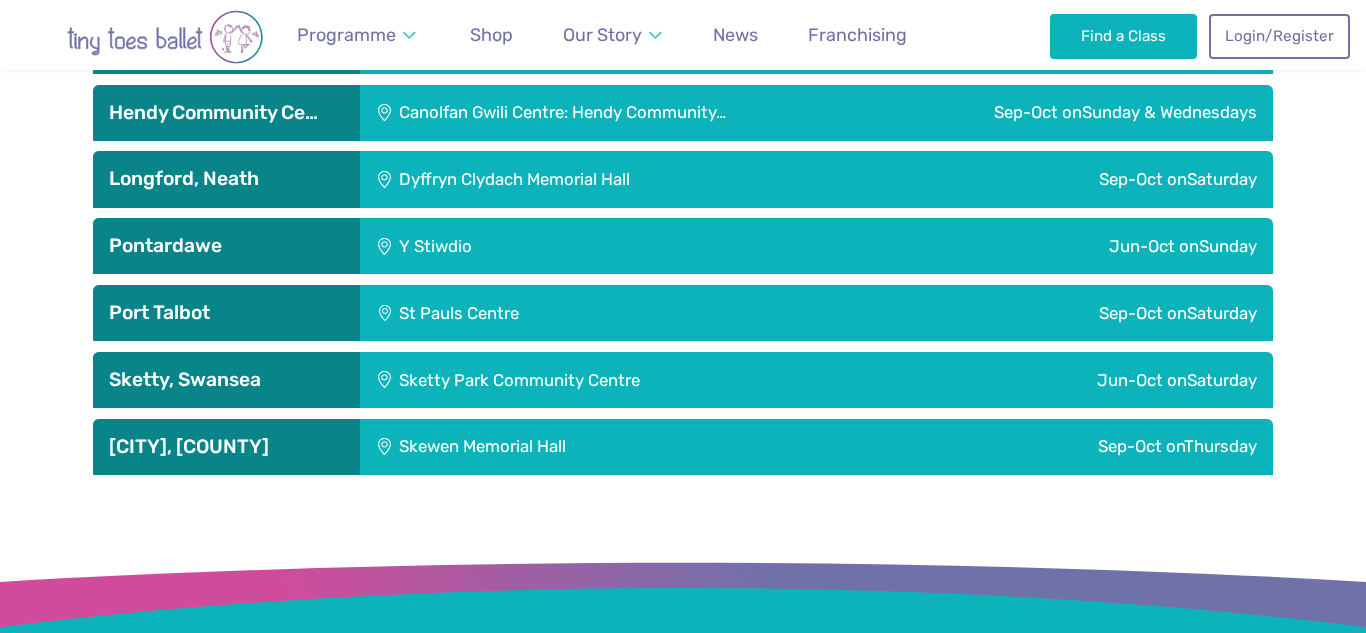 scroll, scrollTop: 3447, scrollLeft: 0, axis: vertical 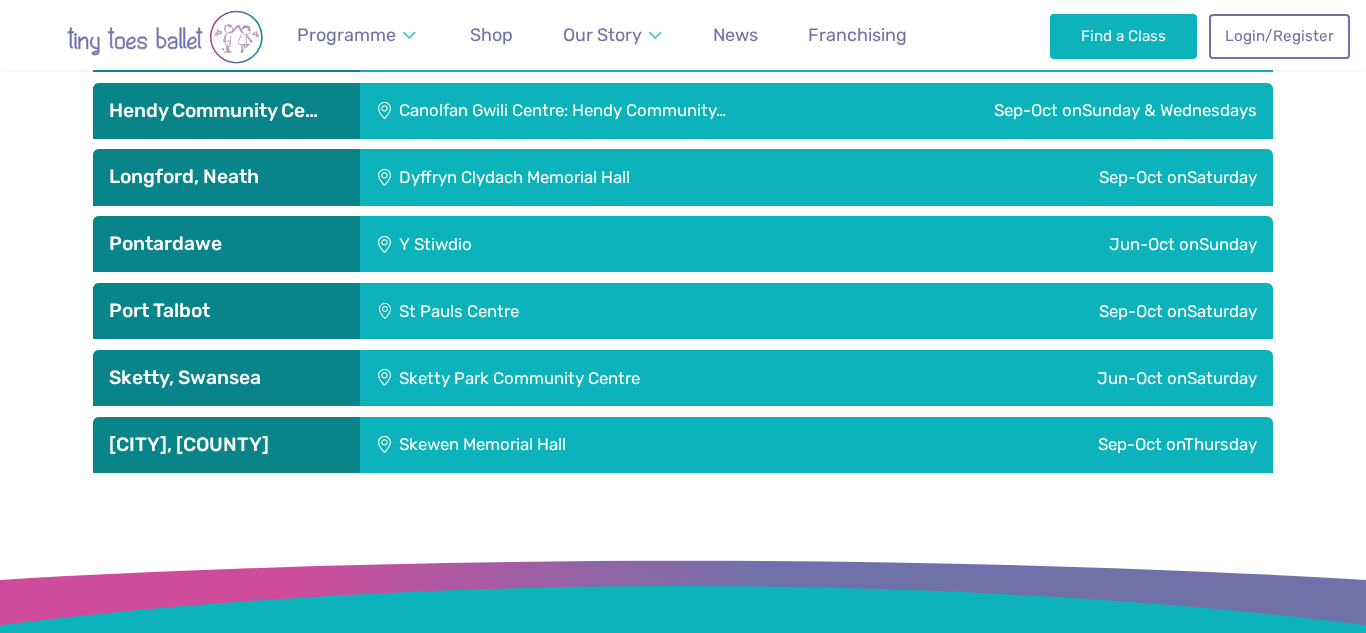 click on "Hendy Community Ce…" at bounding box center [226, 111] 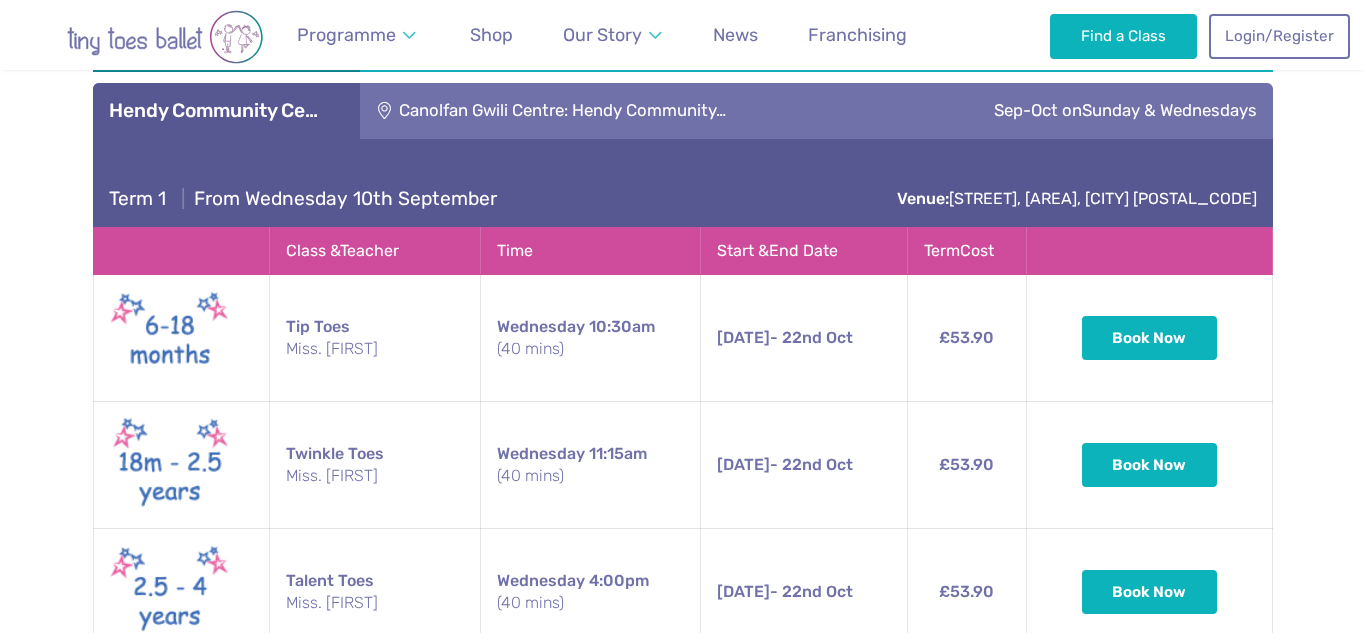 click on "Hendy Community Ce…" at bounding box center [226, 111] 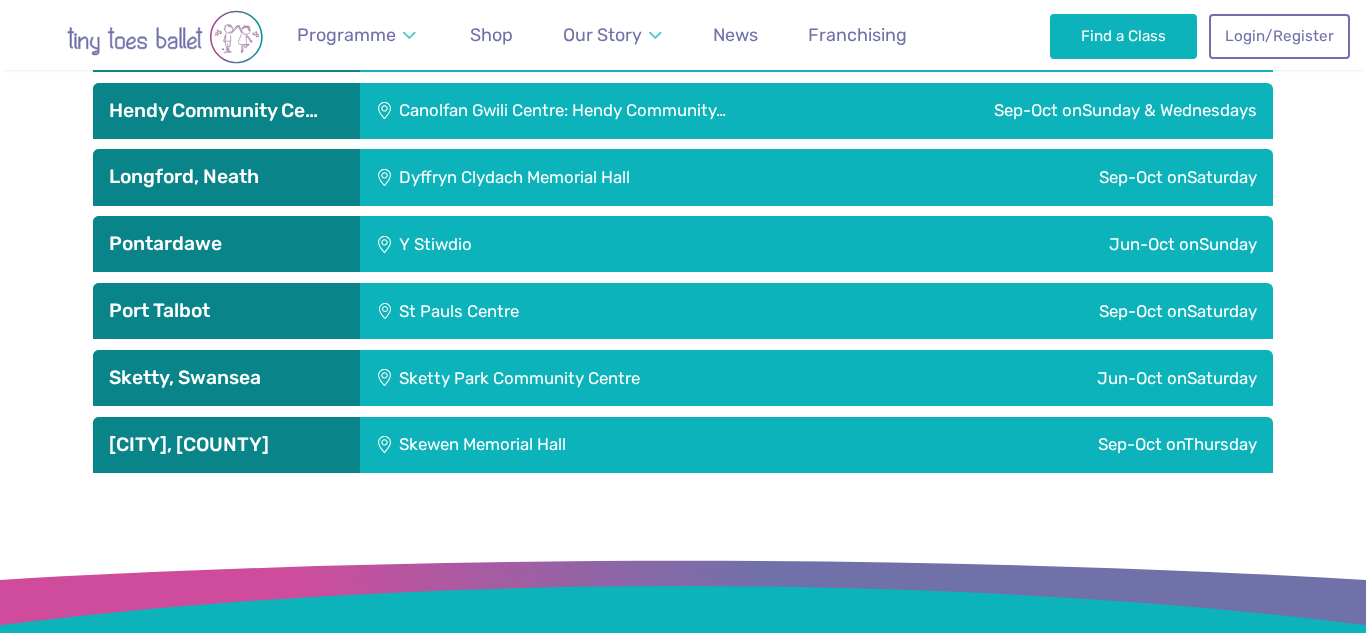 click on "Hendy Community Ce…" at bounding box center [226, 111] 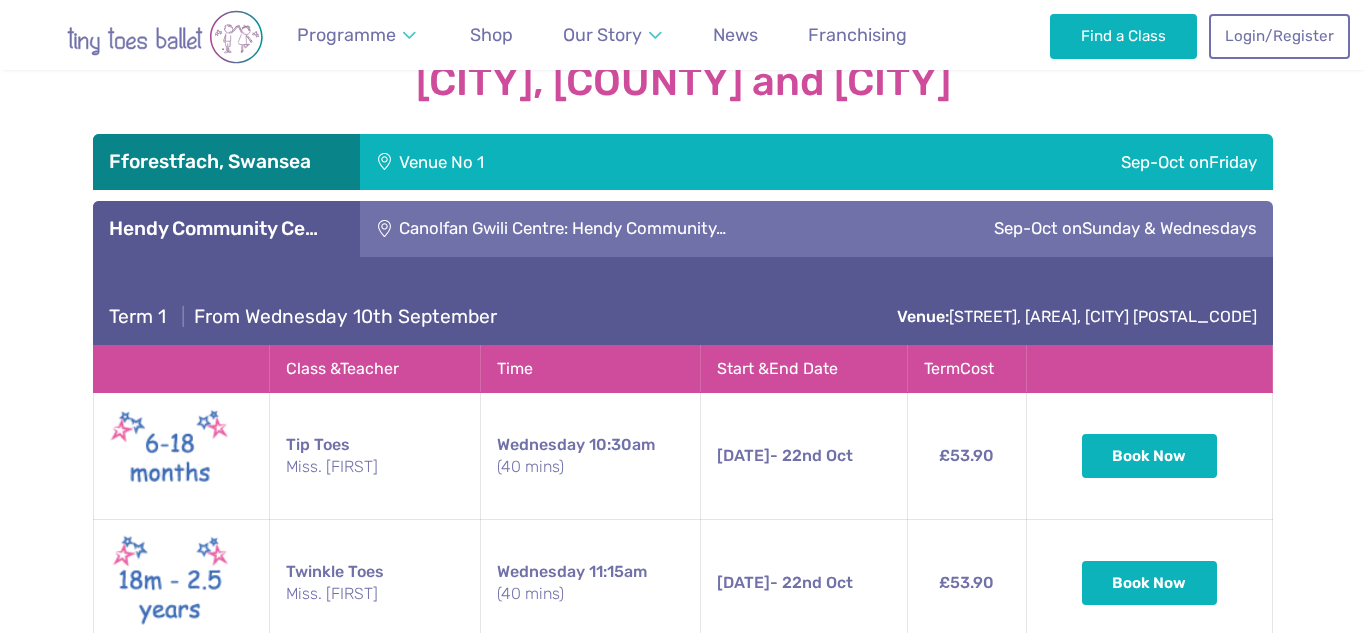 scroll, scrollTop: 3328, scrollLeft: 0, axis: vertical 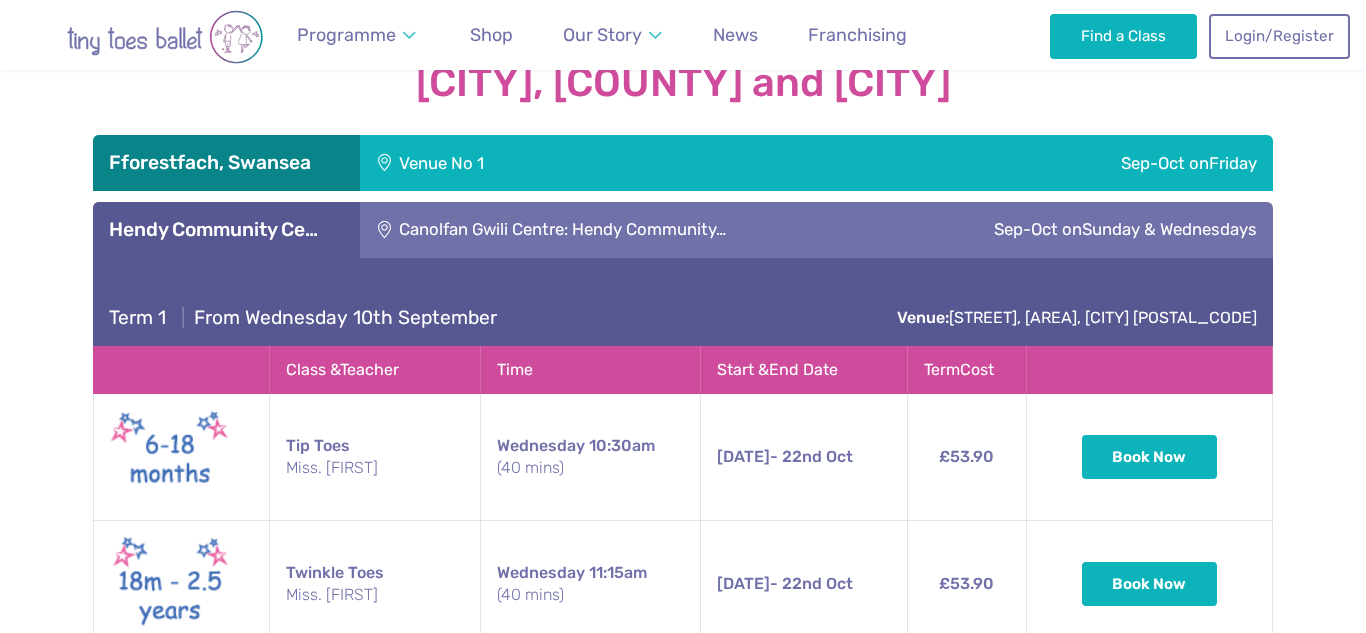 click on "Hendy Community Ce…" at bounding box center (226, 230) 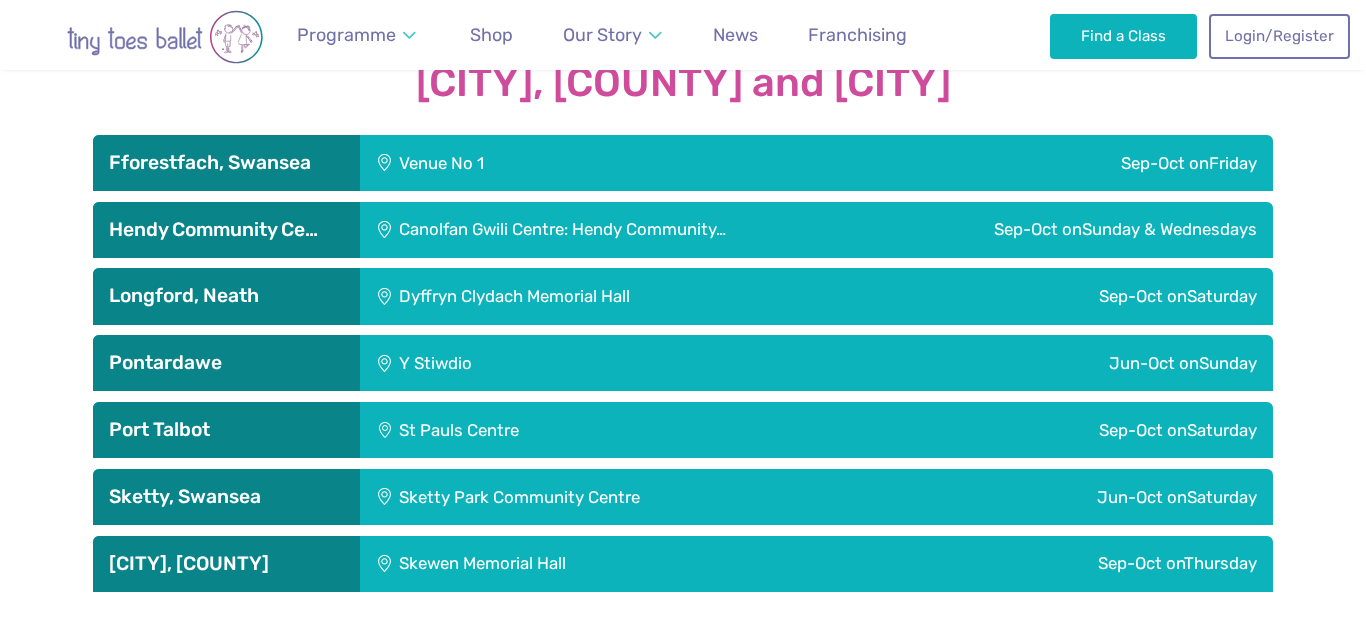 click on "Longford, Neath" at bounding box center [226, 296] 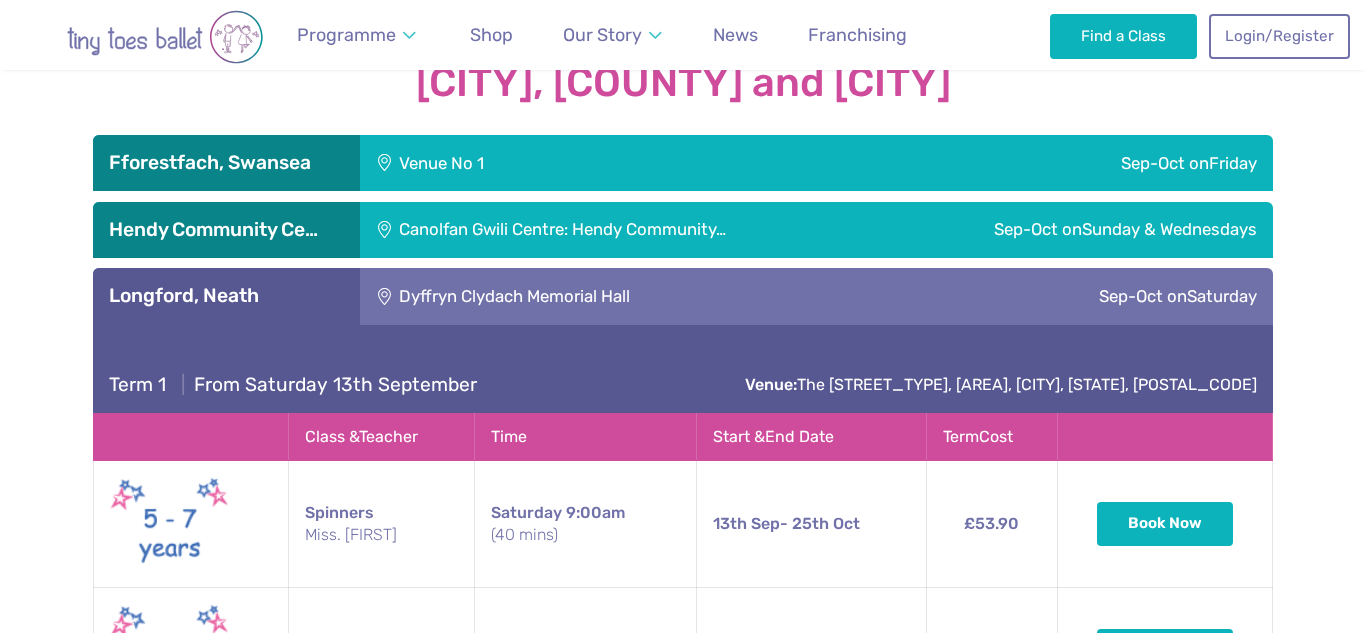click on "Longford, Neath" at bounding box center [226, 296] 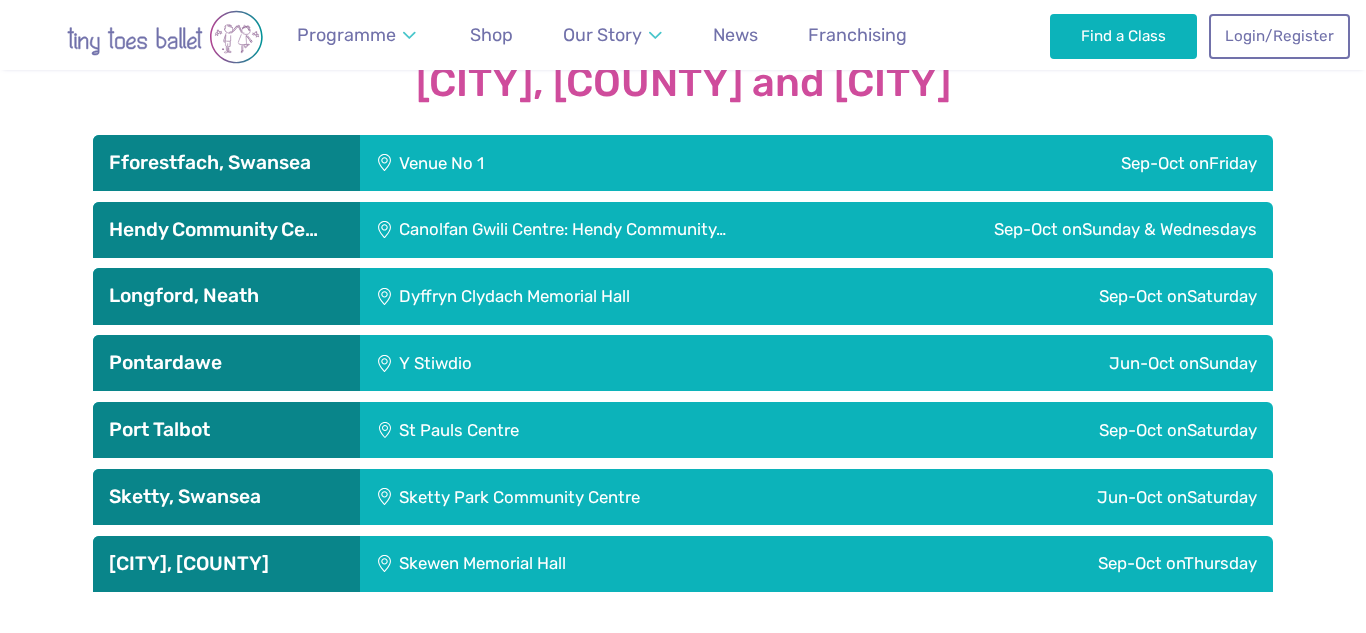 click on "Pontardawe" at bounding box center (226, 363) 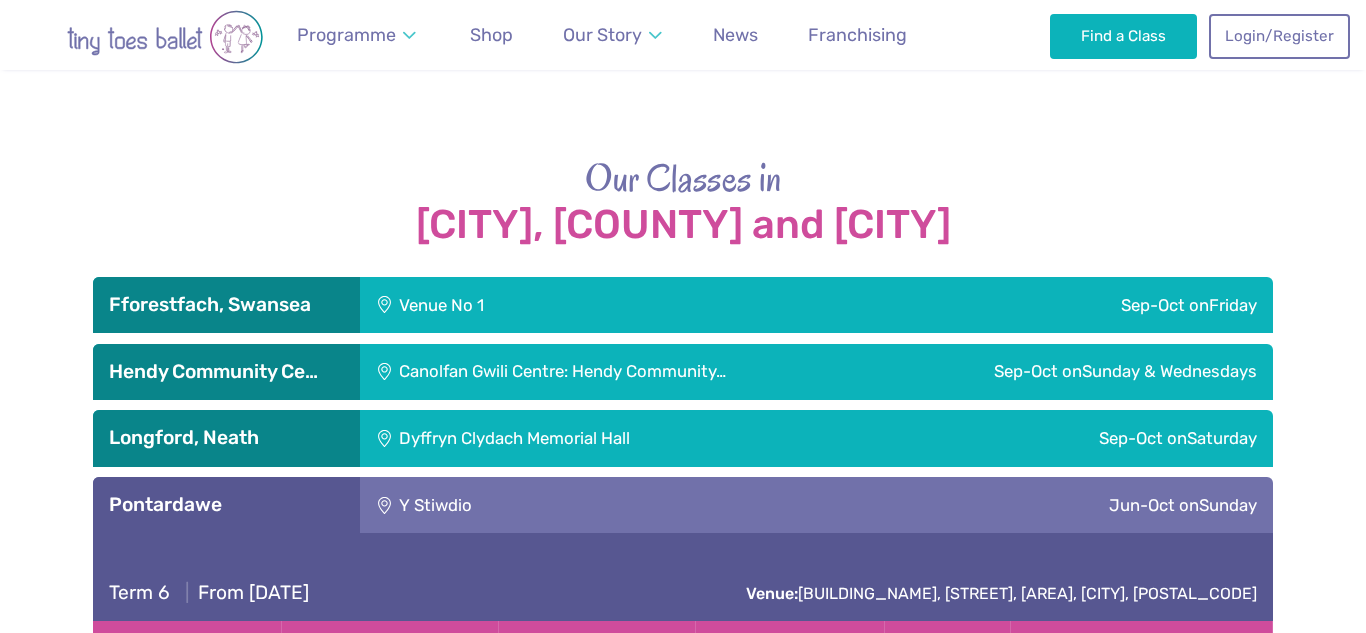 scroll, scrollTop: 3184, scrollLeft: 0, axis: vertical 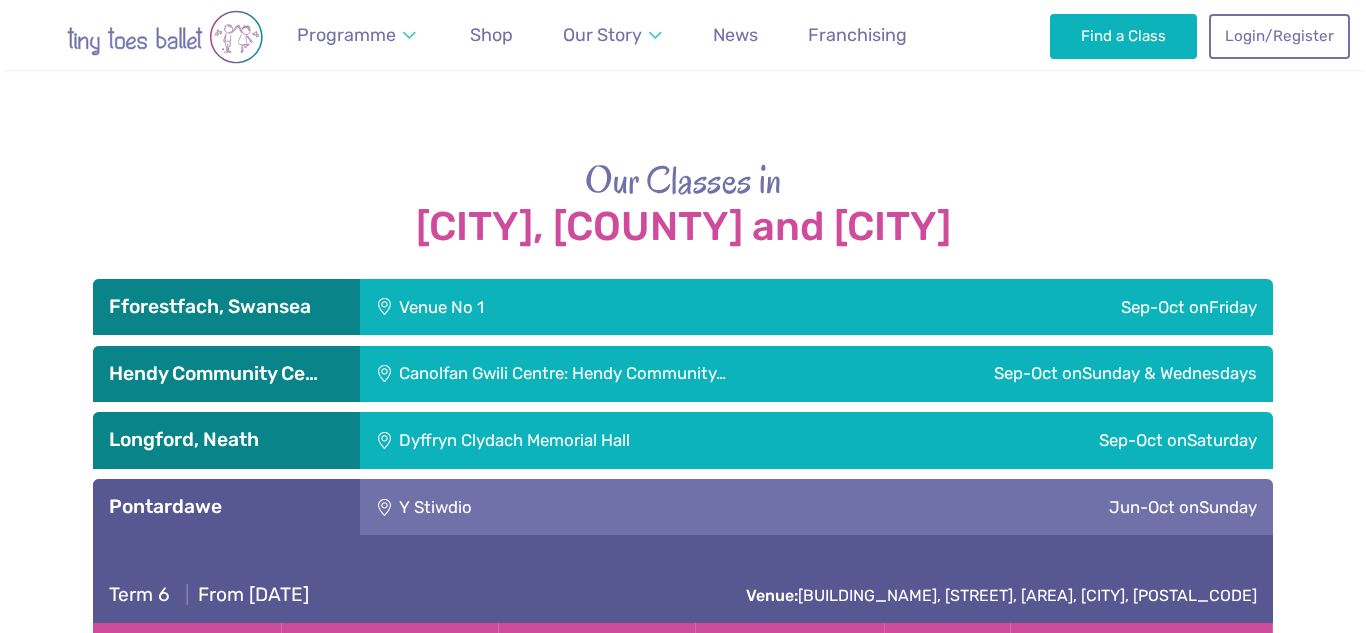 click on "Pontardawe" at bounding box center [226, 507] 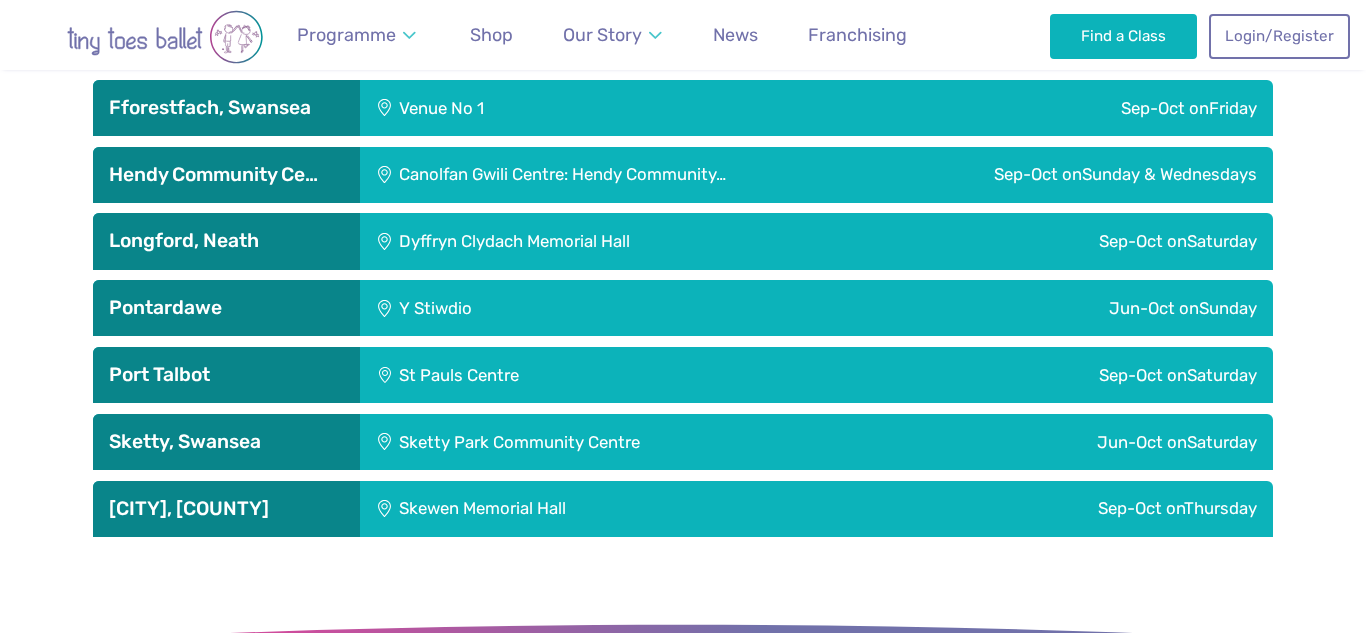 scroll, scrollTop: 3389, scrollLeft: 0, axis: vertical 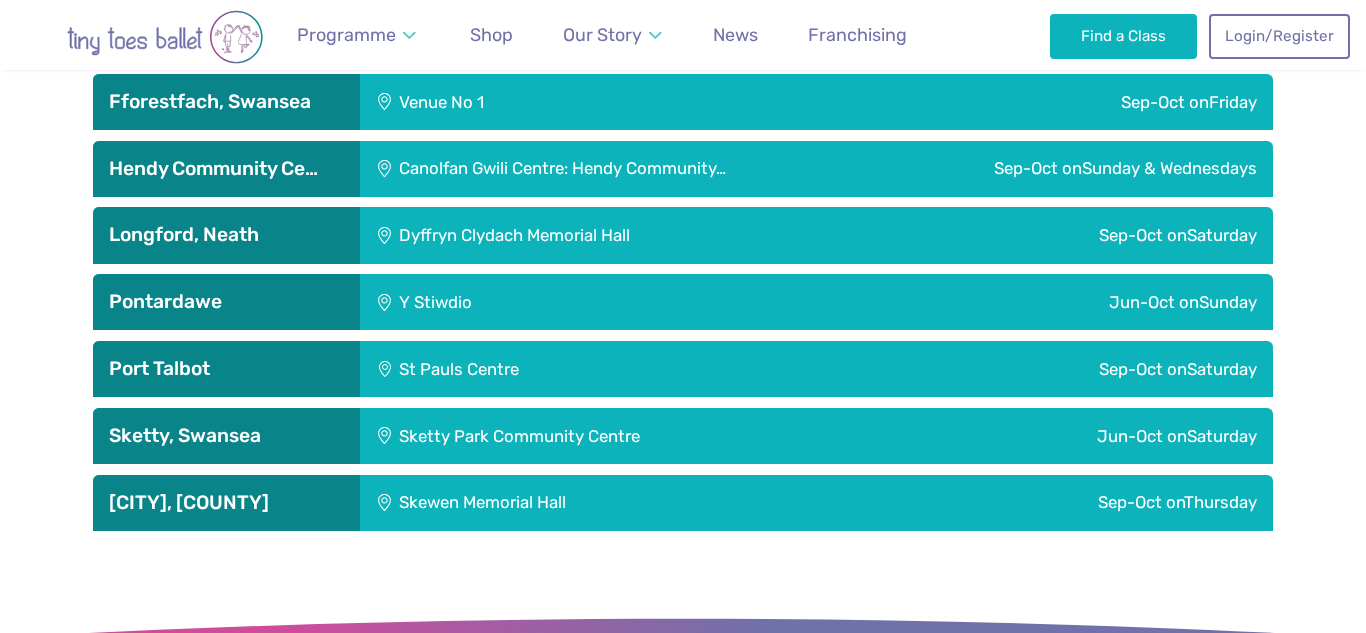 click on "Port Talbot" at bounding box center [226, 369] 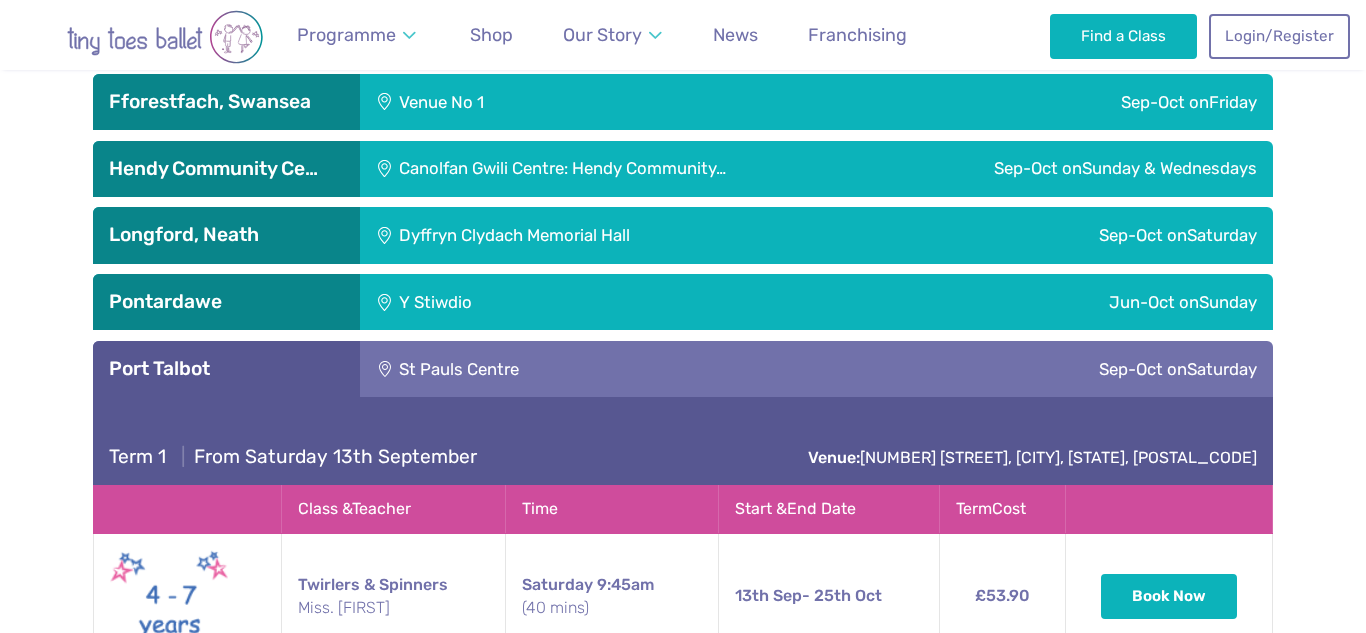 click on "Port Talbot" at bounding box center (226, 369) 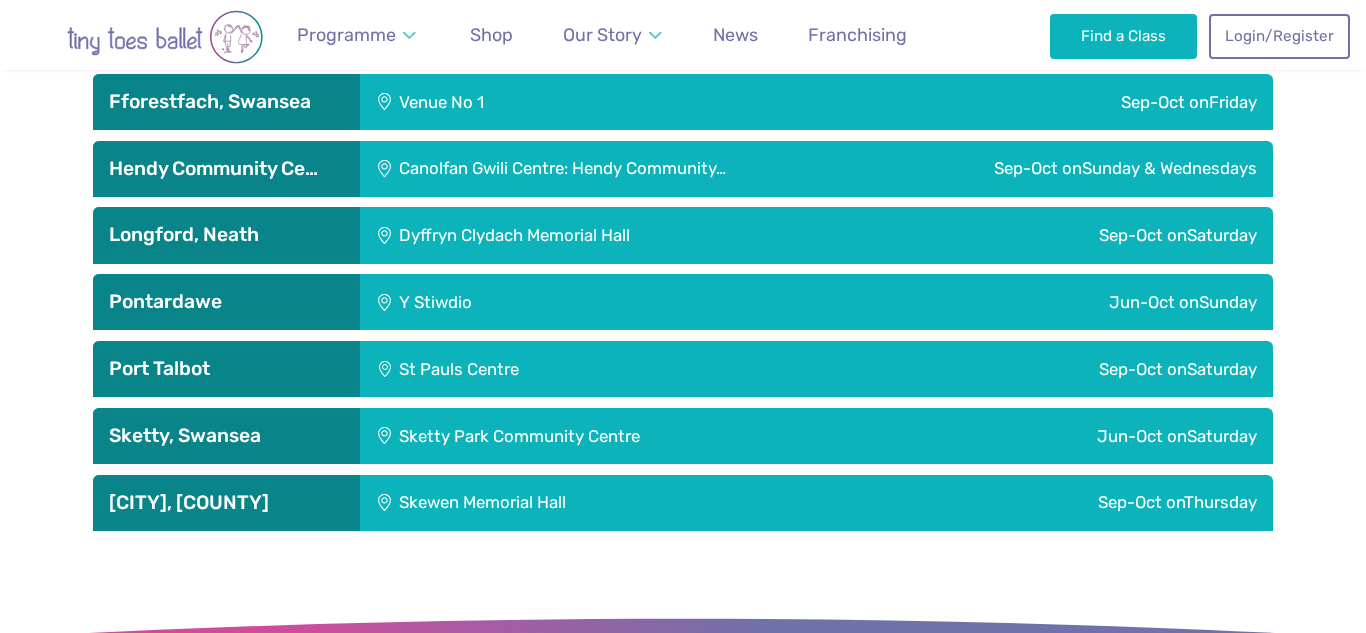 click on "Sketty, Swansea" at bounding box center [226, 436] 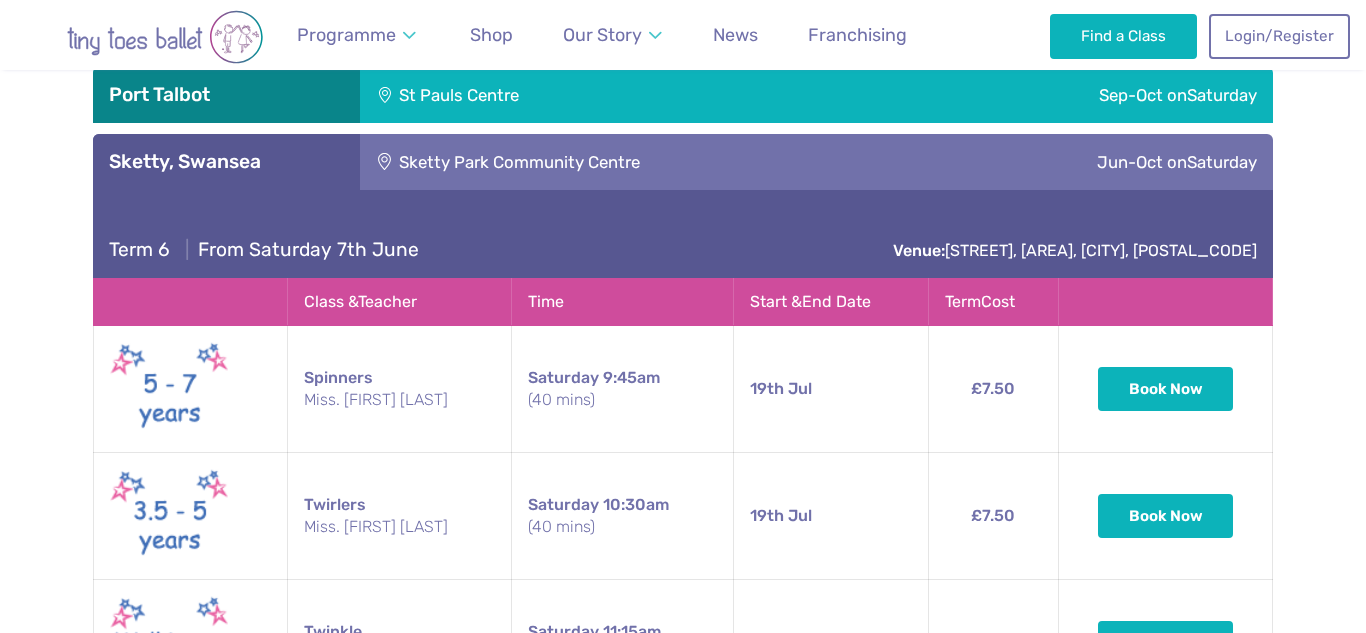 scroll, scrollTop: 3666, scrollLeft: 0, axis: vertical 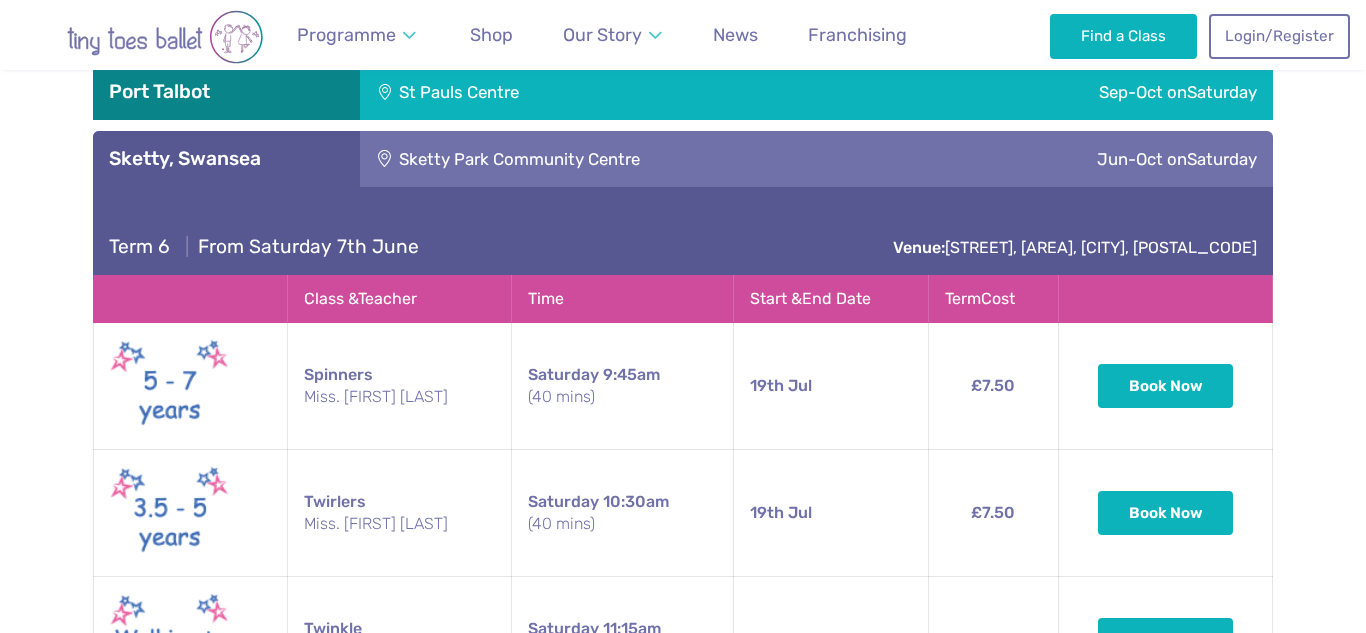 click on "Sketty, Swansea" at bounding box center (226, 159) 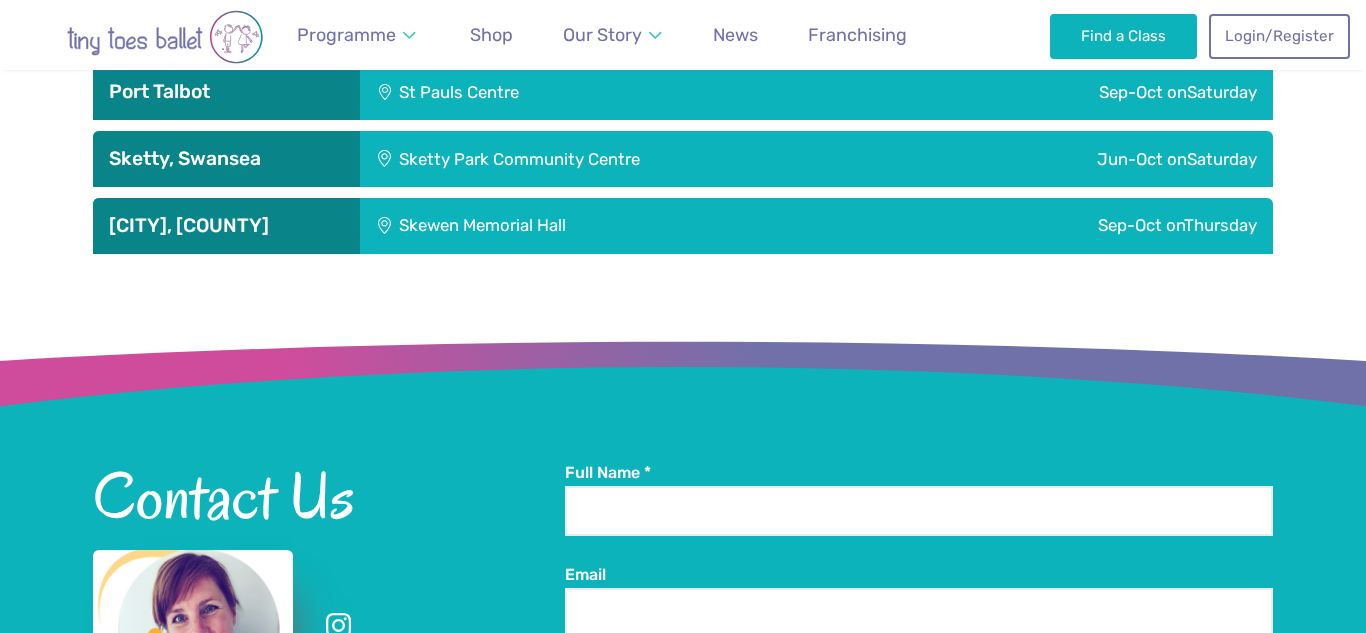 click on "[CITY], [COUNTY]" at bounding box center (226, 226) 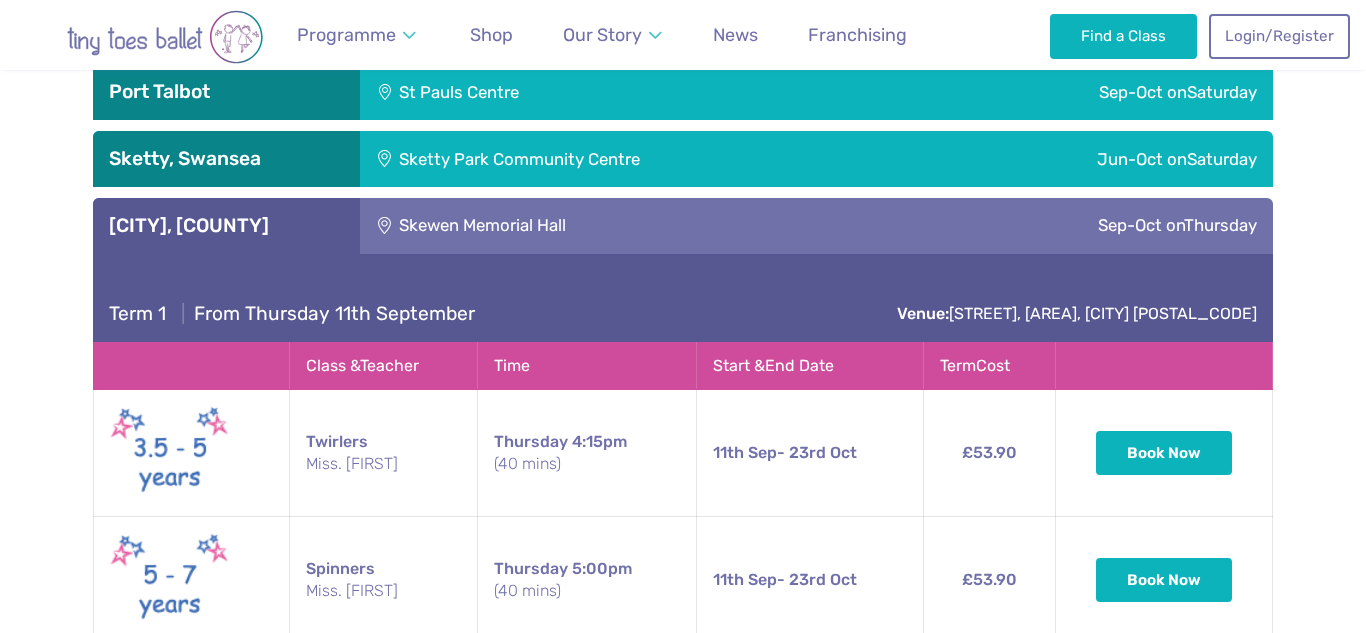 click on "[CITY], [COUNTY]" at bounding box center (226, 226) 